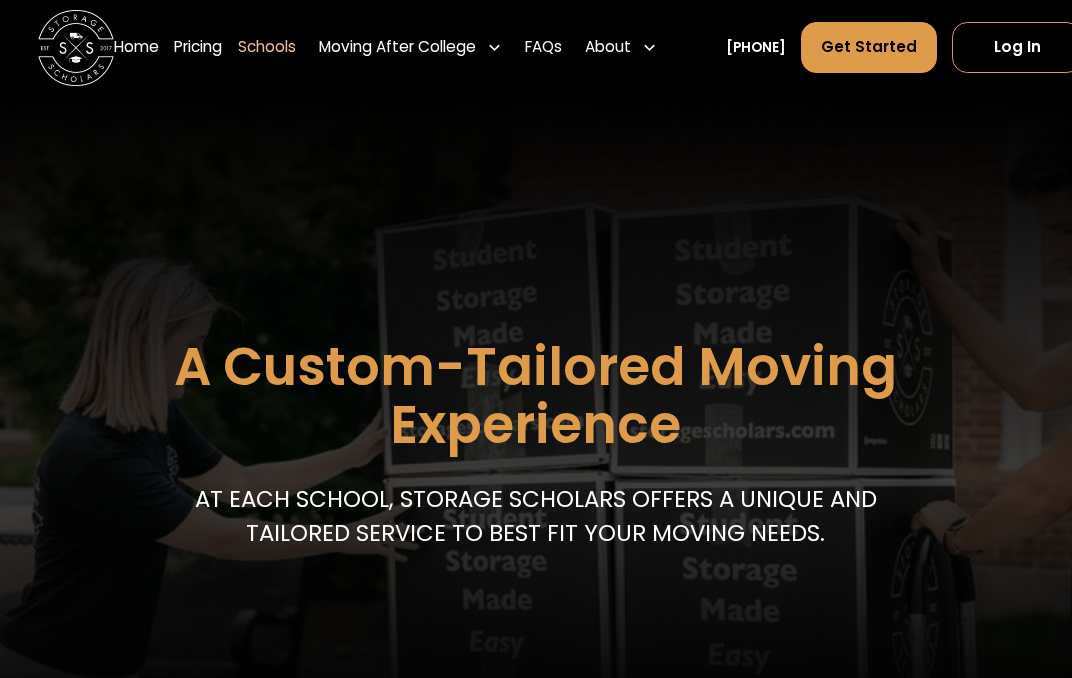 scroll, scrollTop: 0, scrollLeft: 0, axis: both 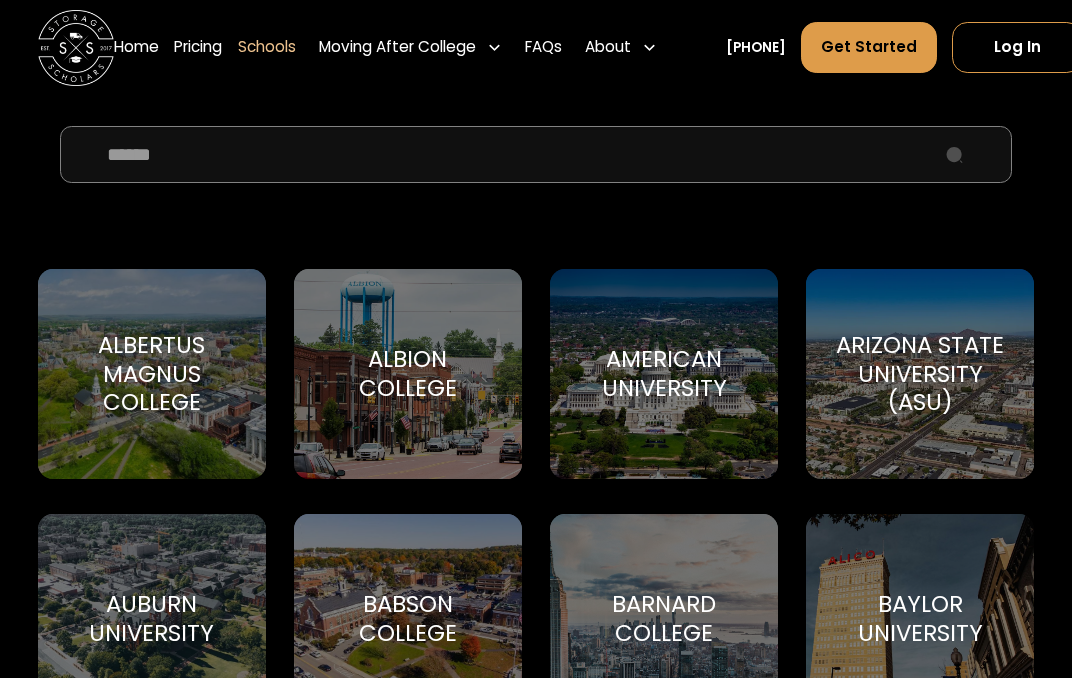 click at bounding box center (536, 154) 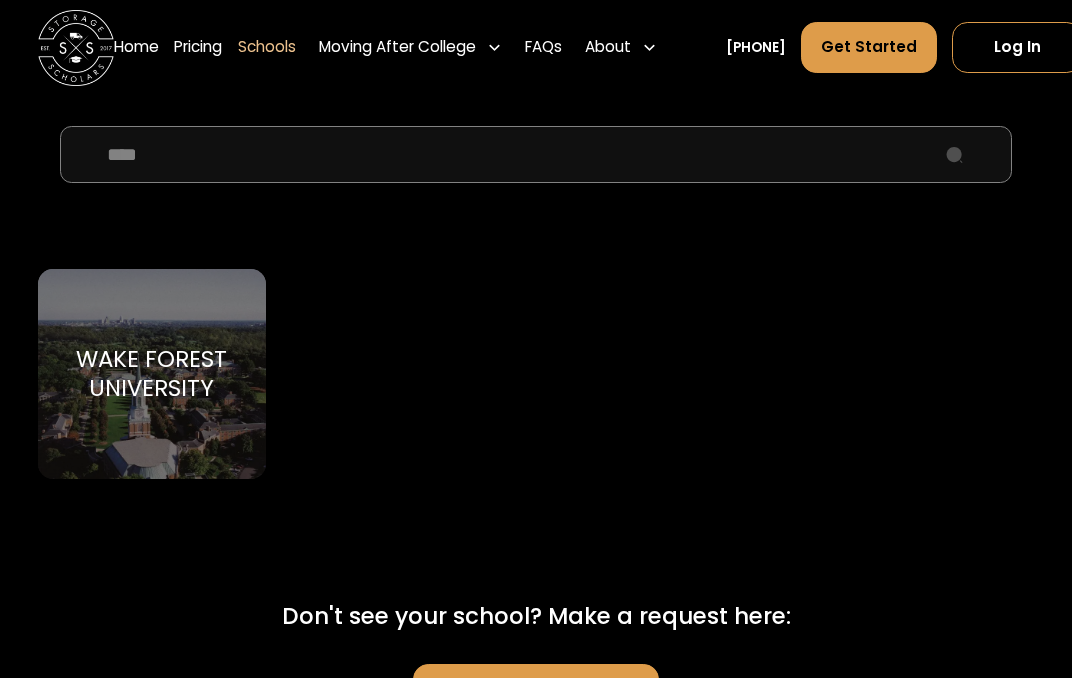type on "****" 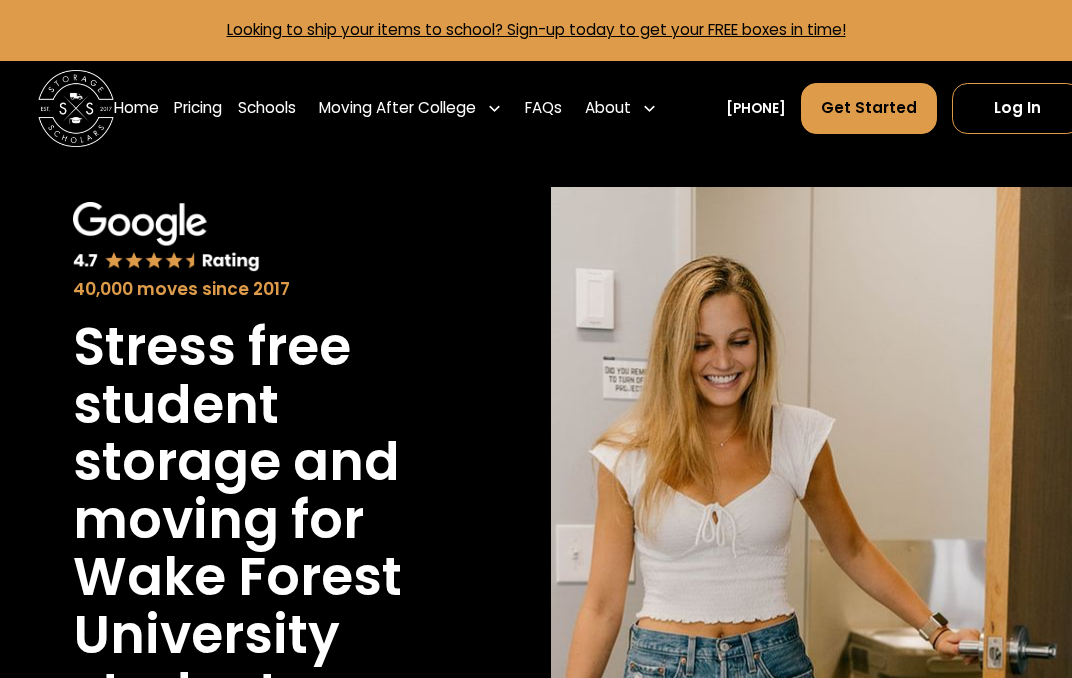 scroll, scrollTop: 0, scrollLeft: 0, axis: both 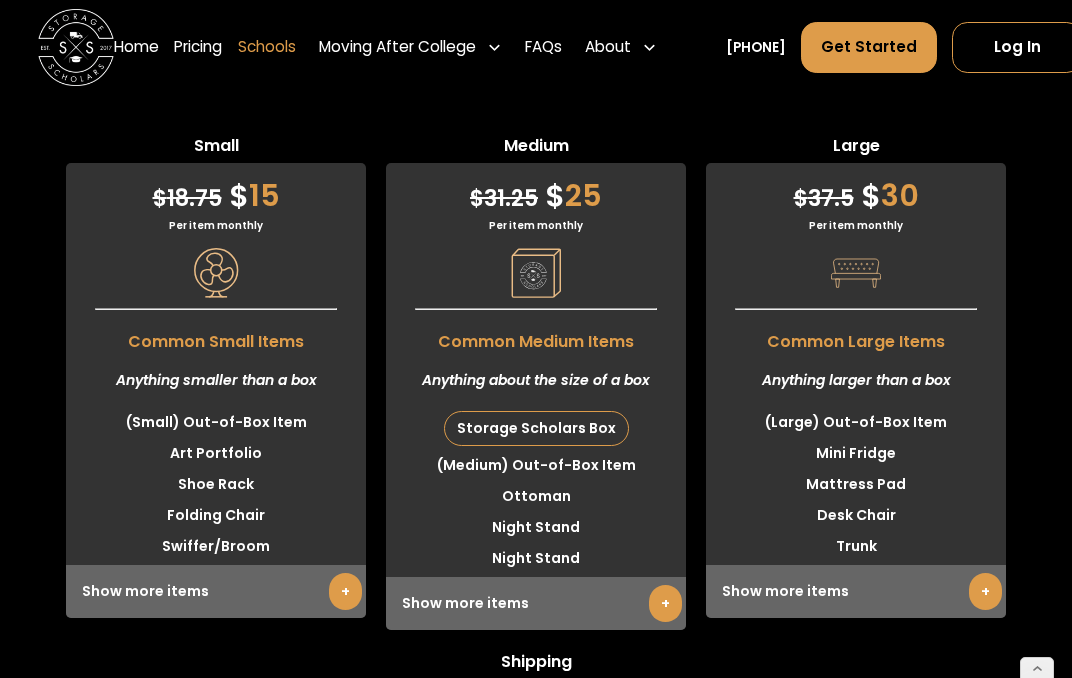 click on "Schools" at bounding box center (267, 47) 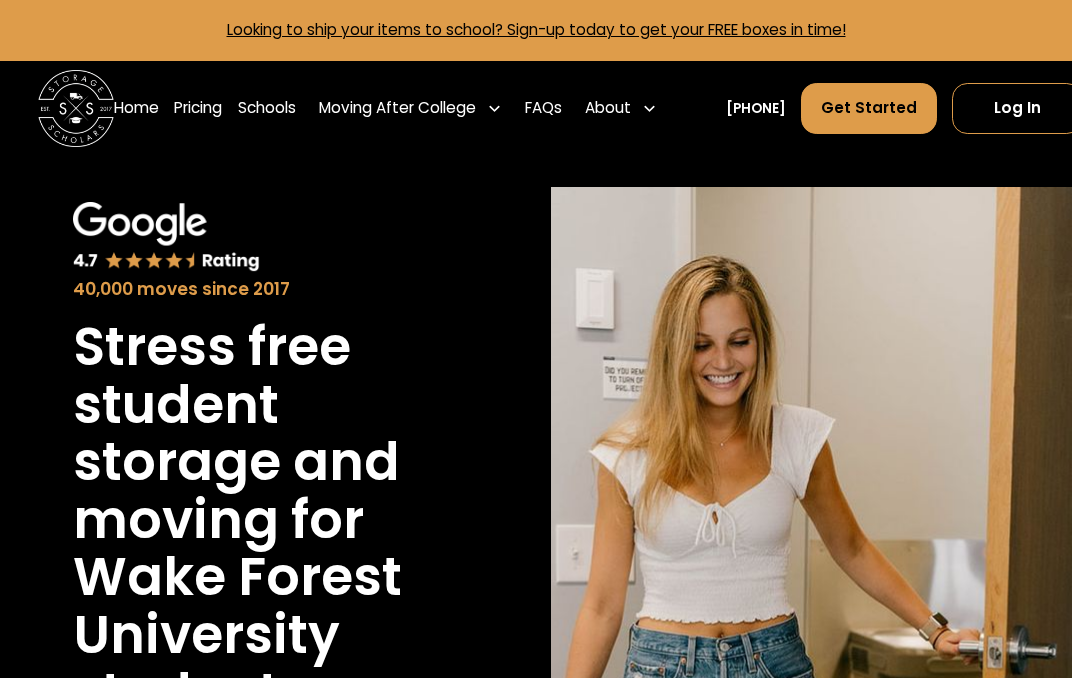 scroll, scrollTop: 0, scrollLeft: 0, axis: both 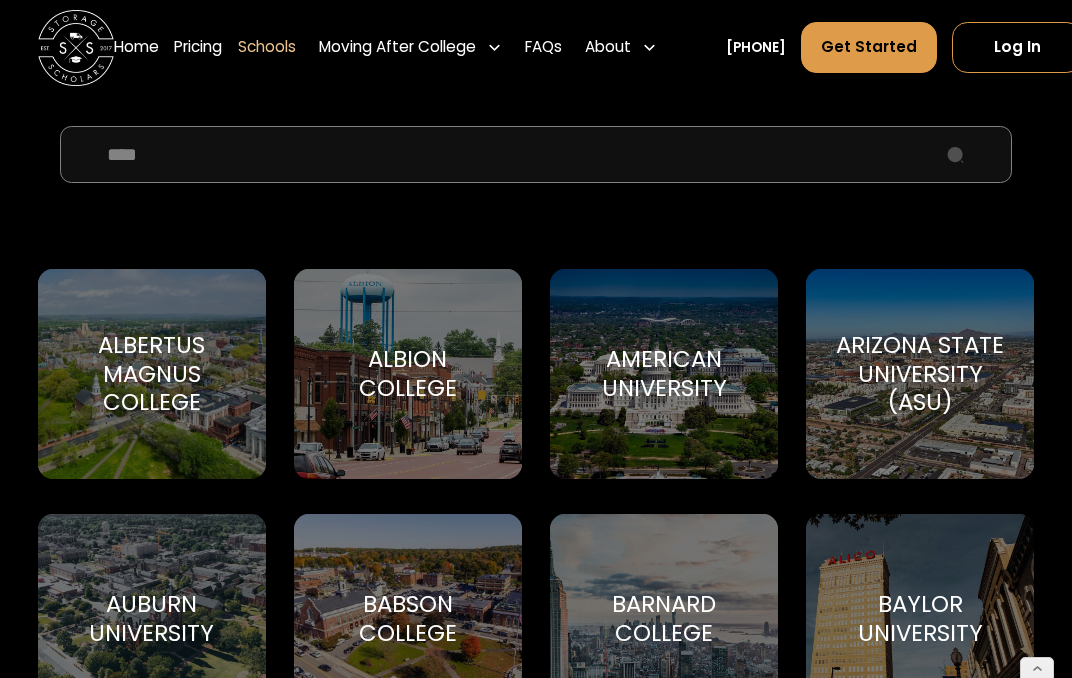 click on "**** Albertus Magnus College Albertus Magnus College Albion College Albion College American University American University Arizona State University (ASU) Arizona State University Auburn University Auburn University title Babson College Babson College Barnard College Barnard College Baylor University Baylor University Belmont University Belmont University Boston College (BC) Boston College Boston University Boston University Bowdoin College Brown Brown University Butler University Butler University California Polytechnic State University California Polytechnic State University Carnegie Mellon University Carnegie Mellon University Case Western Reserve University Case Western Reserve University Champlain College Champlain College Chapman University Chapman University Clark Atlanta University Clark Atlanta University Clemson University Clemson University Cleveland State University Cleveland State University Colgate University Colgate University College of Charleston Clyde the Cougar College of the Holy Cross Yale" at bounding box center (536, 3283) 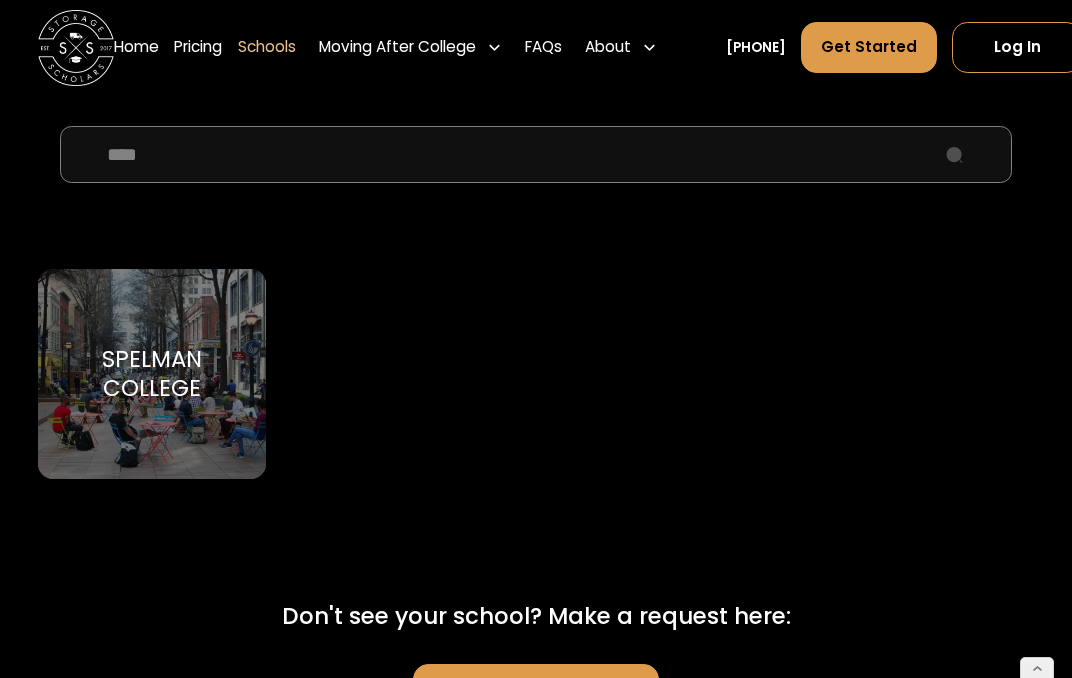 type on "****" 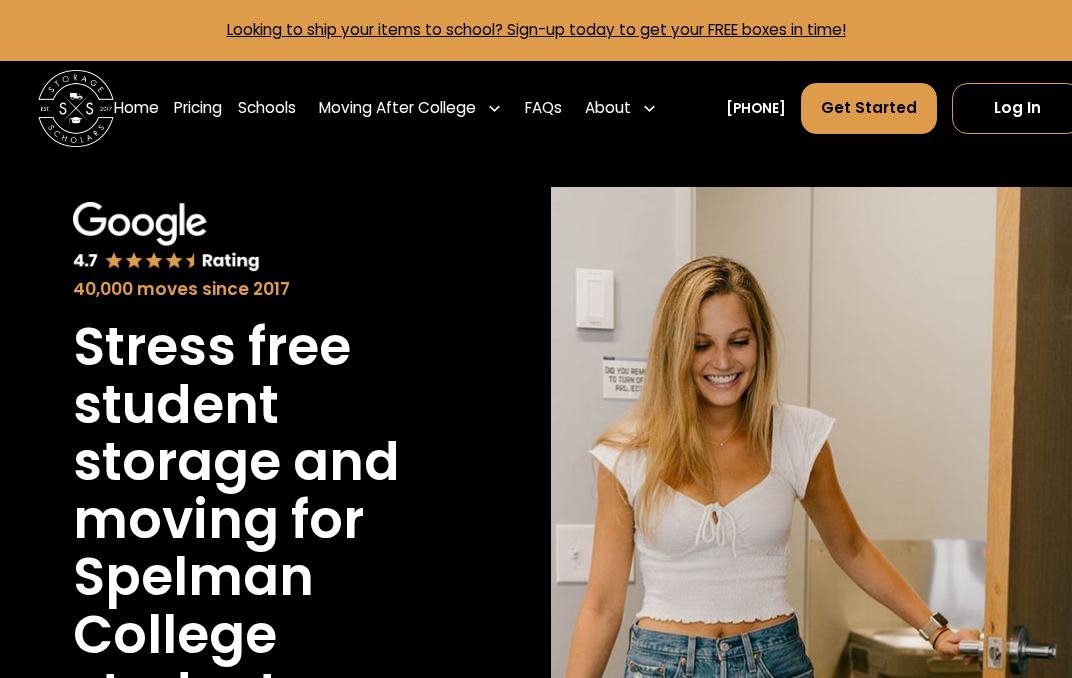 scroll, scrollTop: 0, scrollLeft: 0, axis: both 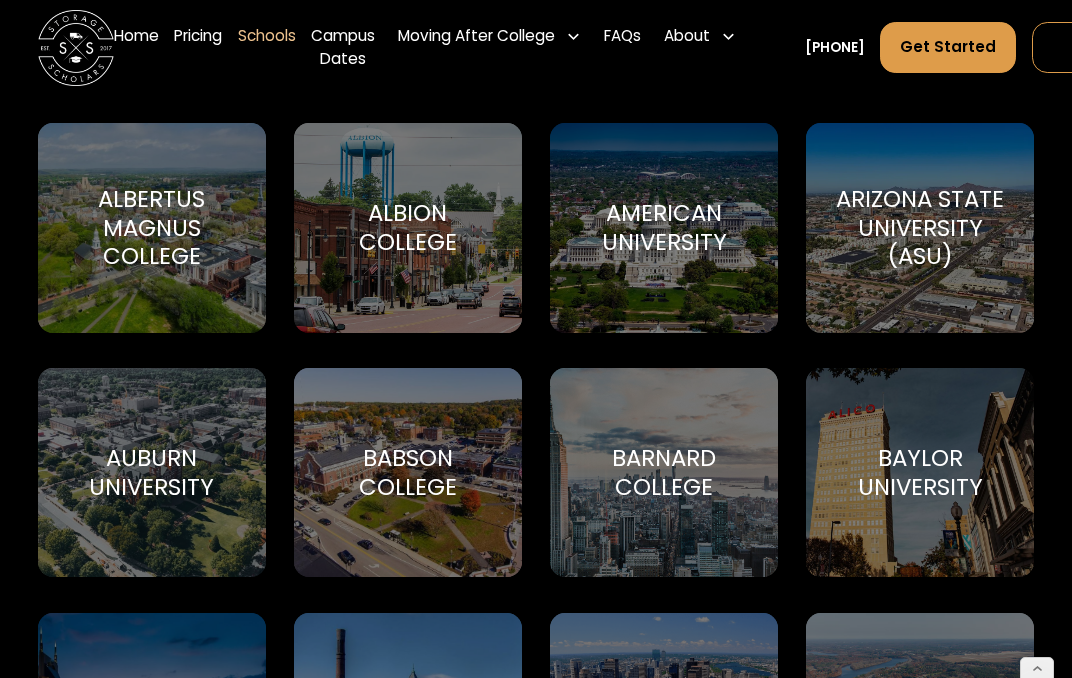 click on "Auburn University" at bounding box center [152, 472] 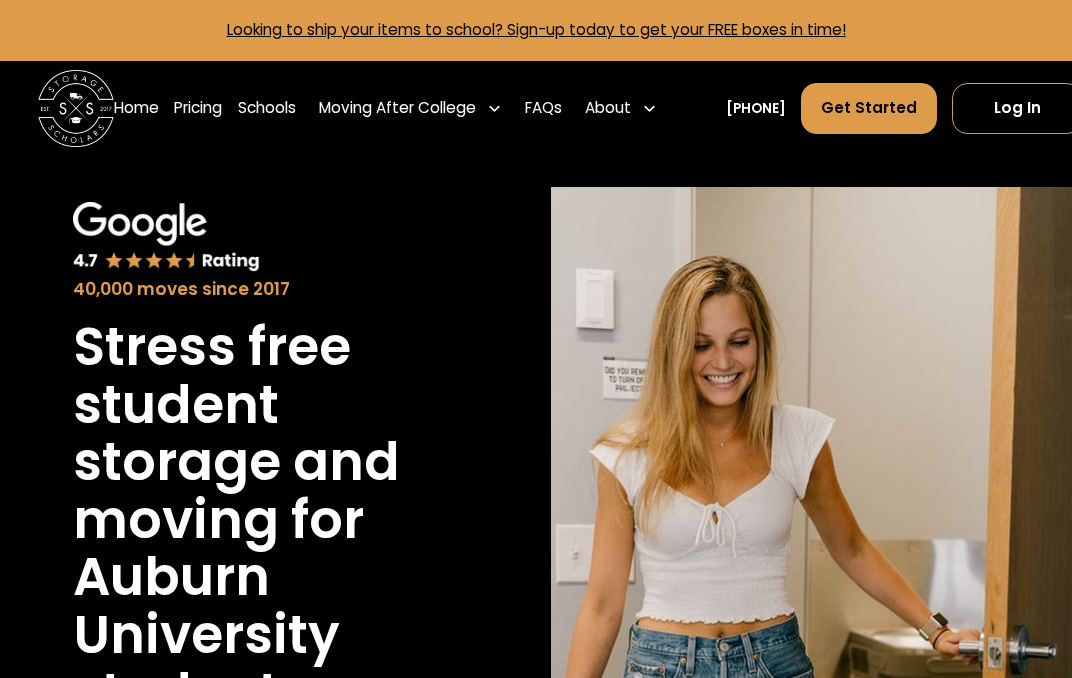 scroll, scrollTop: 0, scrollLeft: 0, axis: both 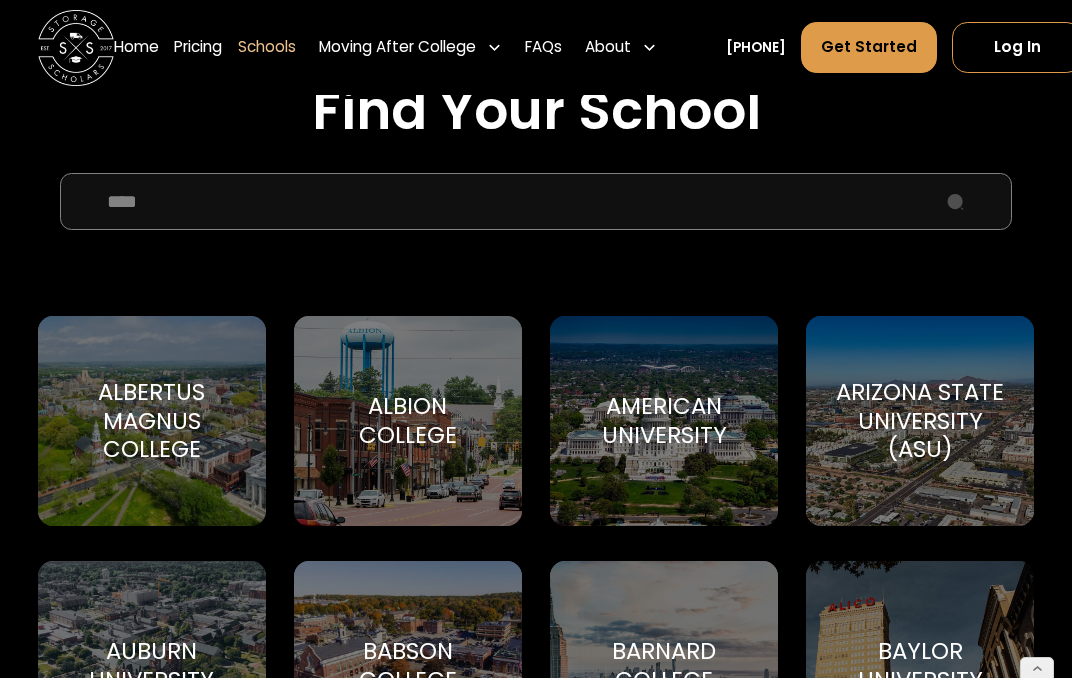 click on "****" at bounding box center [536, 201] 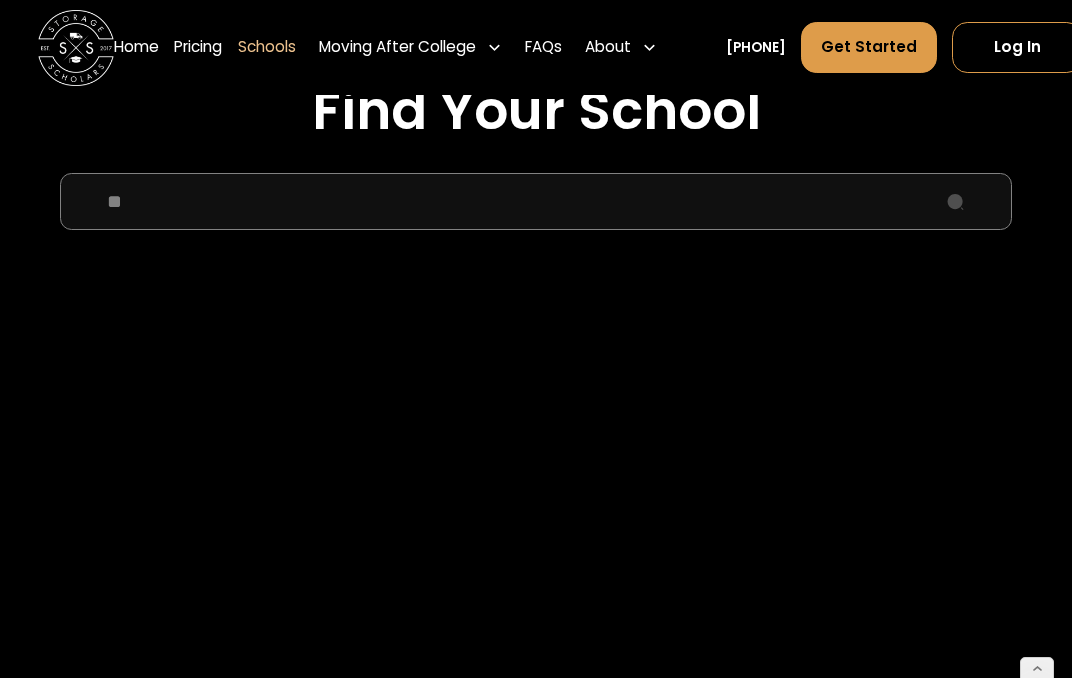type on "*" 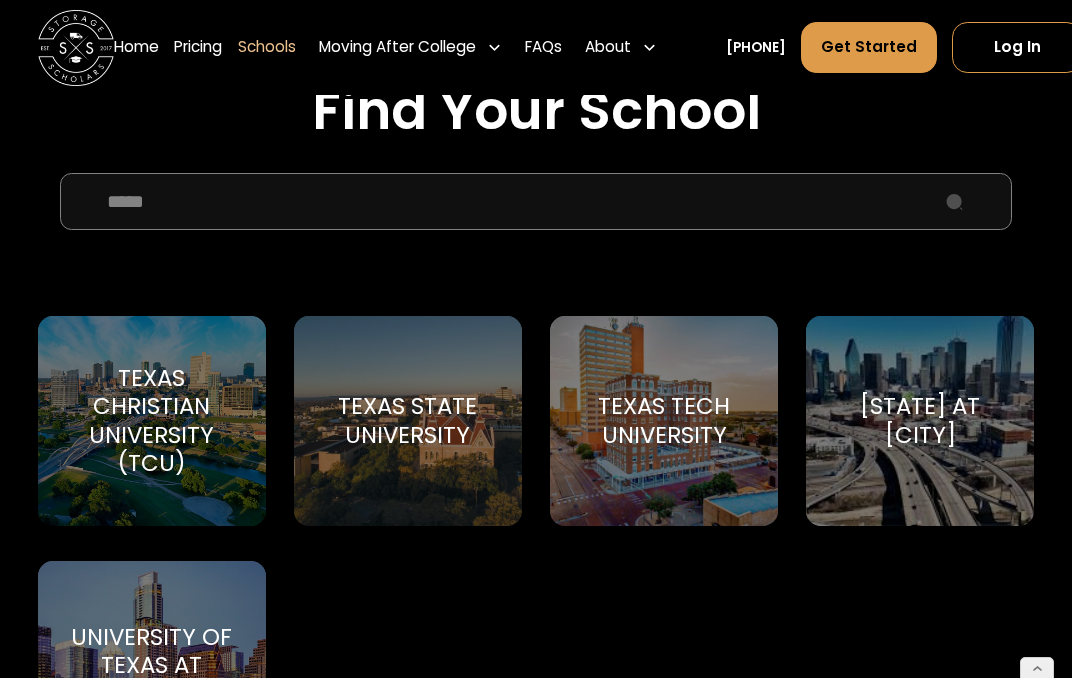 type on "*****" 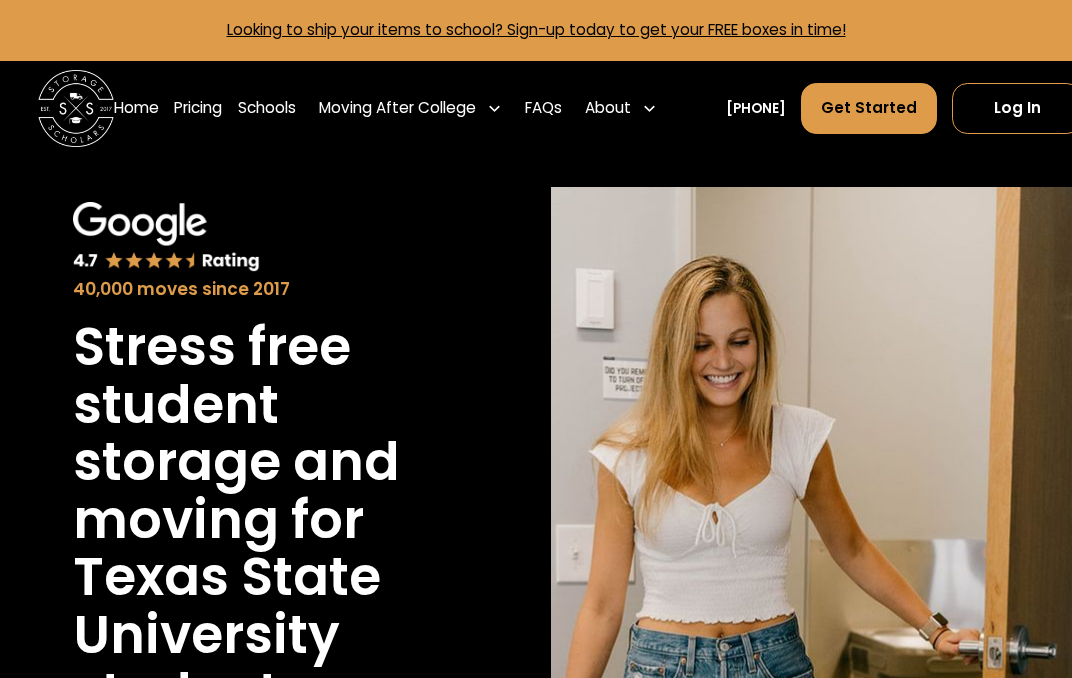 scroll, scrollTop: 0, scrollLeft: 0, axis: both 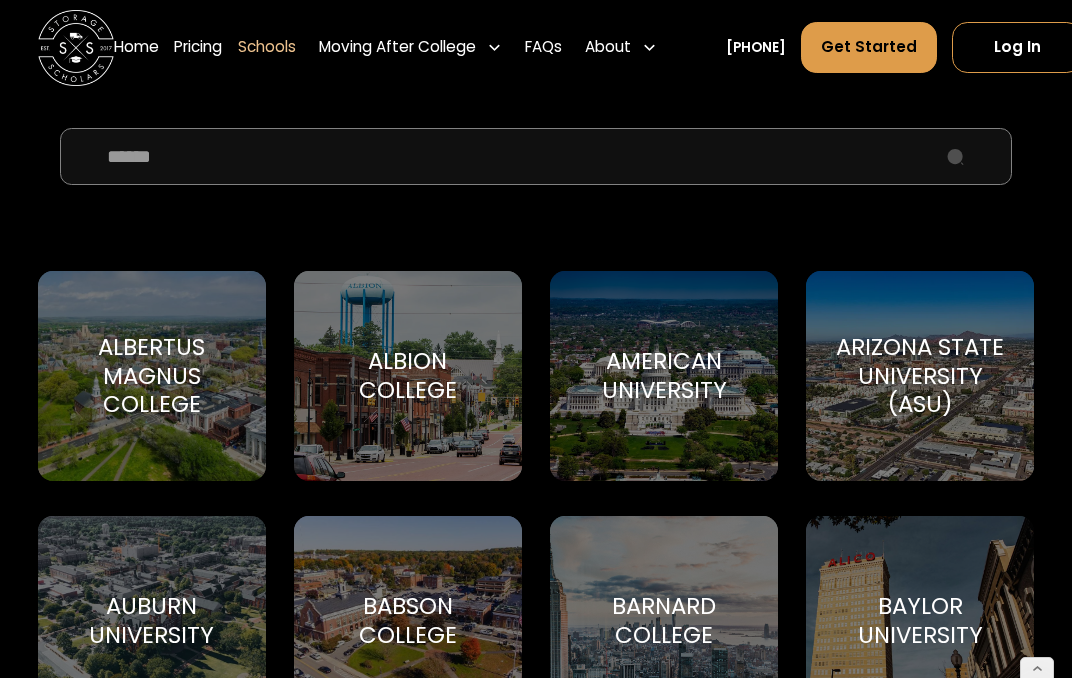 click at bounding box center (536, 156) 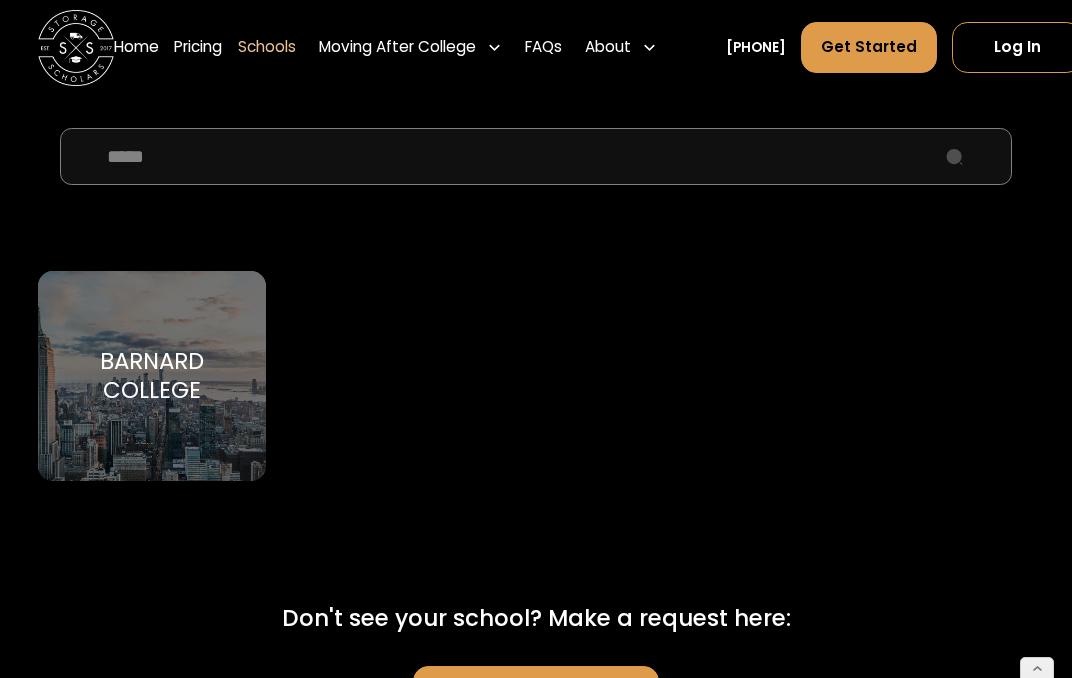 type on "*****" 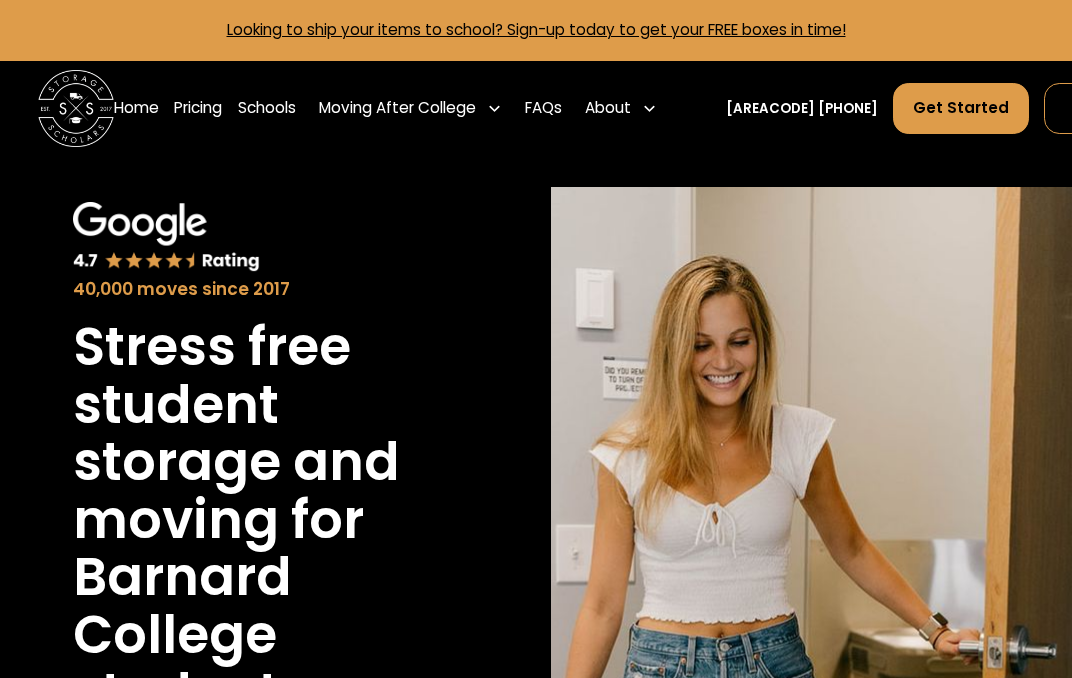 scroll, scrollTop: 0, scrollLeft: 0, axis: both 